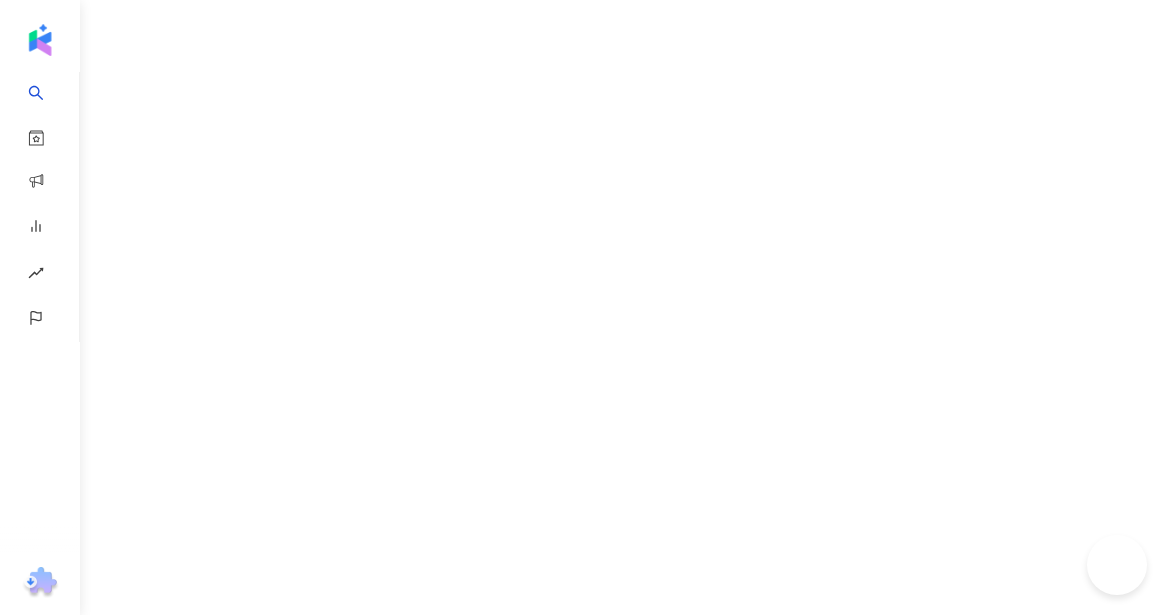 scroll, scrollTop: 0, scrollLeft: 0, axis: both 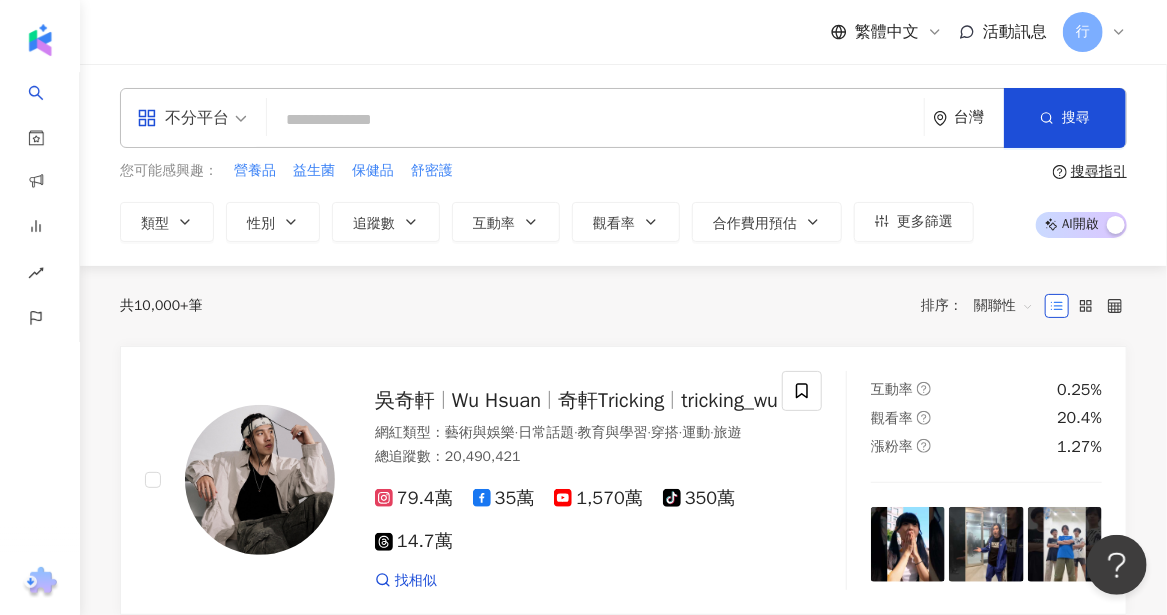 click at bounding box center [595, 120] 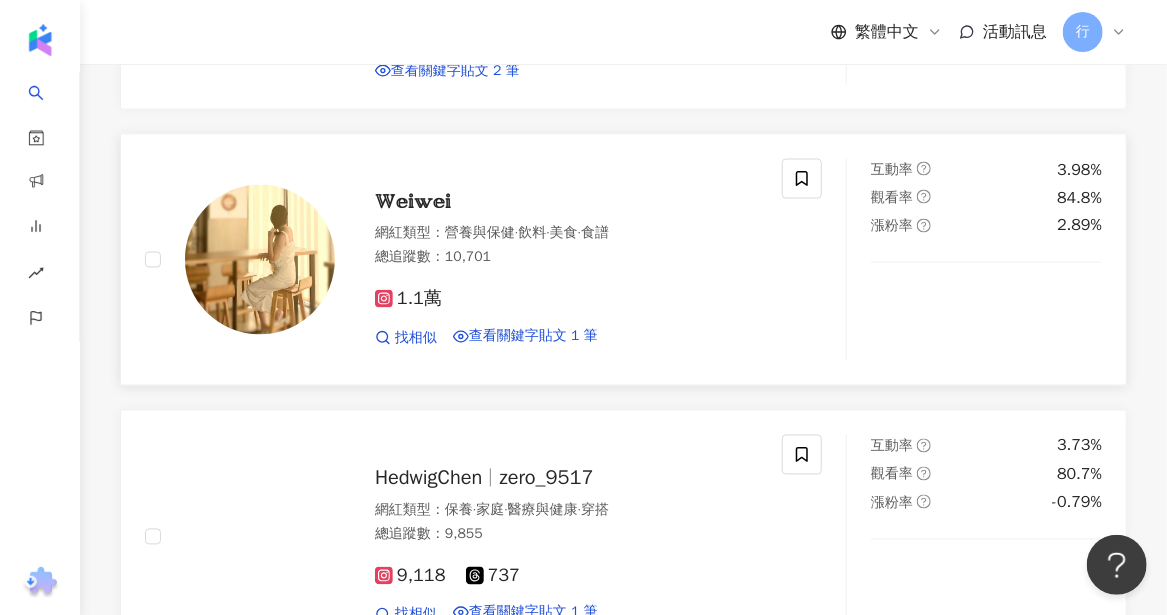 scroll, scrollTop: 1300, scrollLeft: 0, axis: vertical 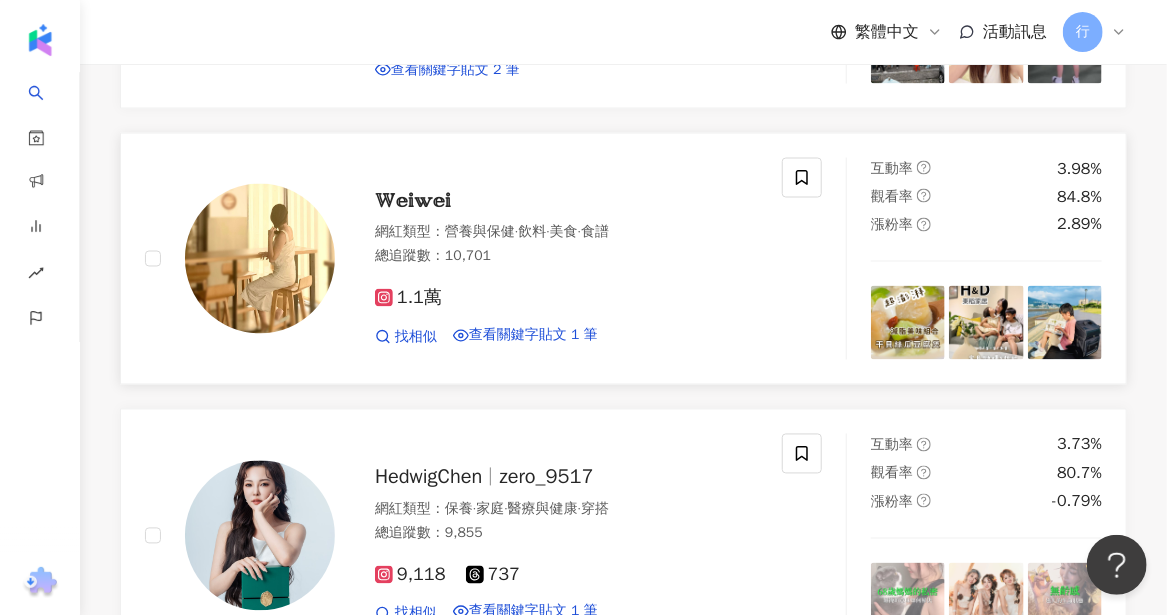 type on "****" 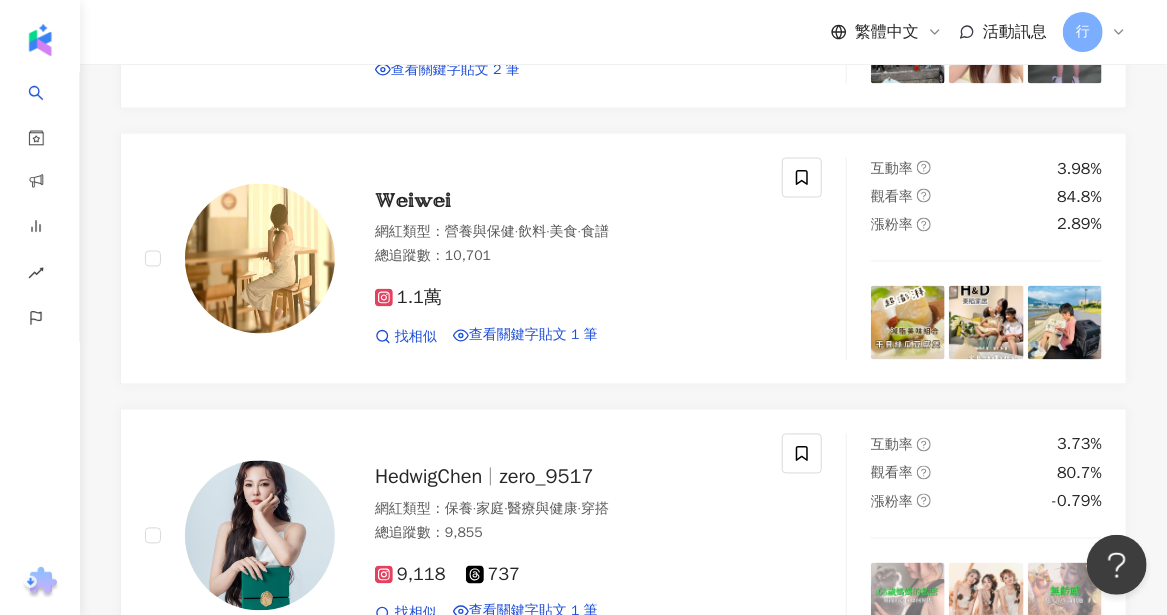 click on "重置" at bounding box center [678, -987] 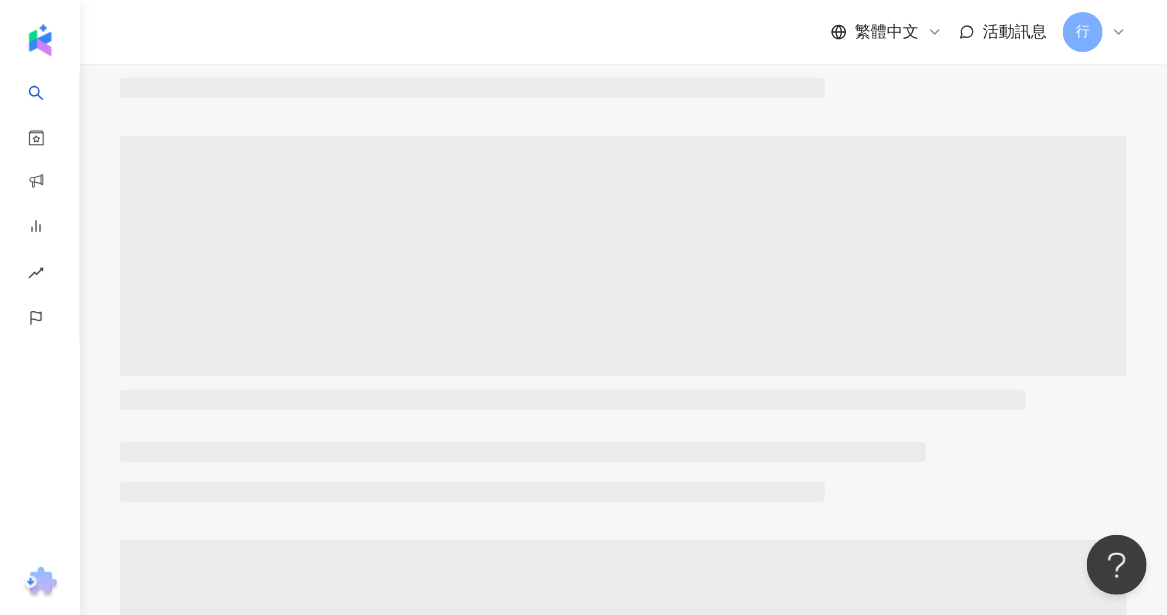 scroll, scrollTop: 0, scrollLeft: 0, axis: both 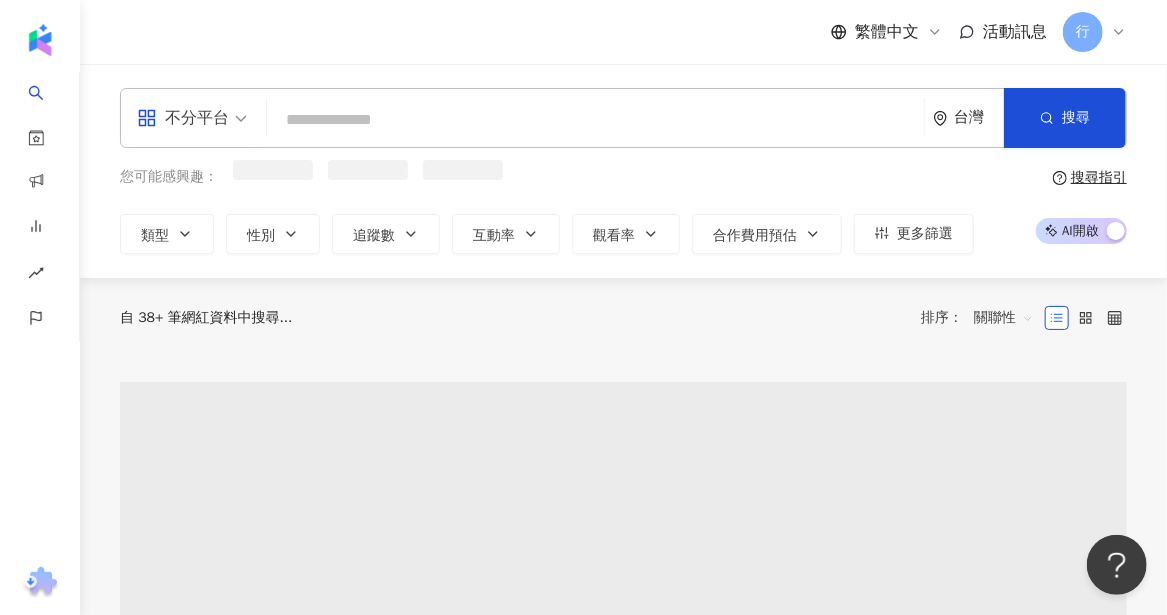 click at bounding box center [595, 120] 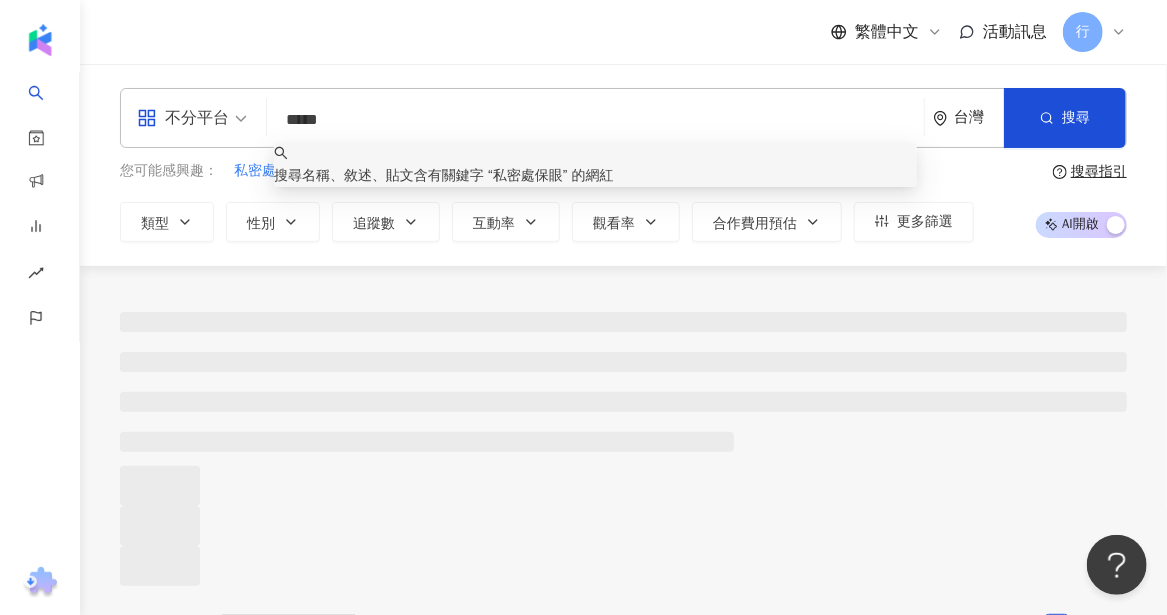 click on "*****" at bounding box center [595, 120] 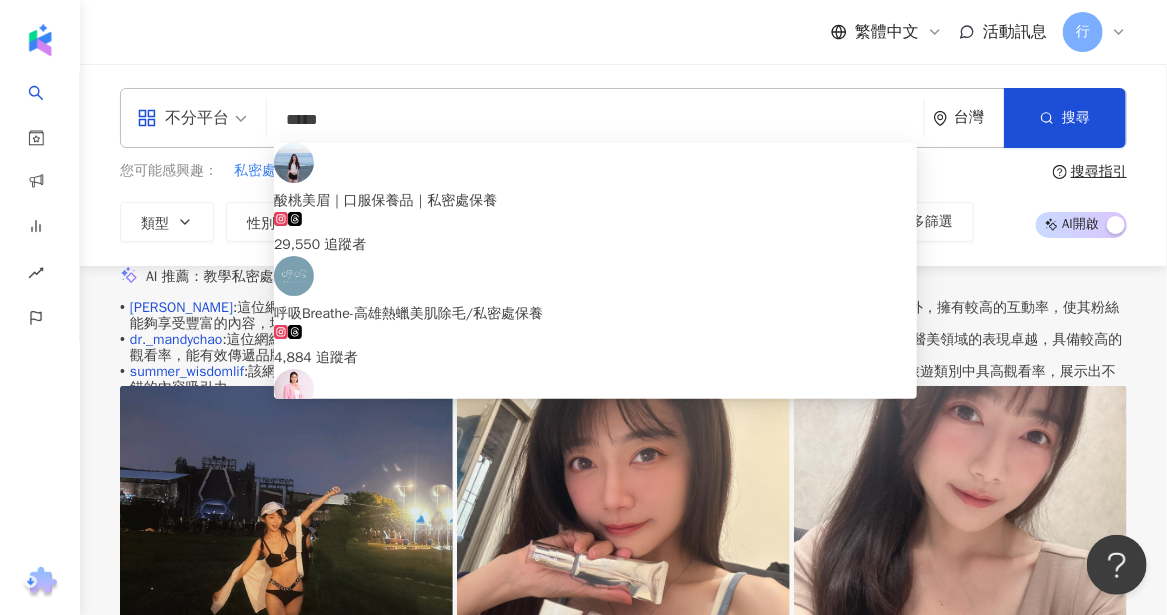 type on "*****" 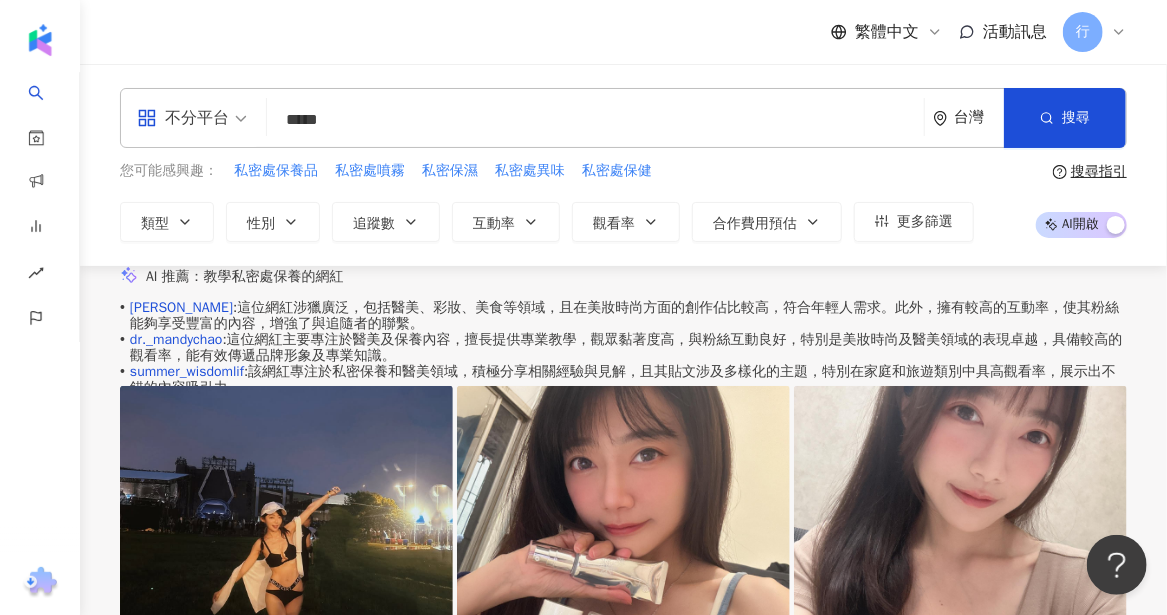 click on "• Ada 張佳佳  :  這位網紅涉獵廣泛，包括醫美、彩妝、美食等領域，且在美妝時尚方面的創作佔比較高，符合年輕人需求。此外，擁有較高的互動率，使其粉絲能夠享受豐富的內容，增強了與追隨者的聯繫。 • dr._mandychao  :  這位網紅主要專注於醫美及保養內容，擅長提供專業教學，觀眾黏著度高，與粉絲互動良好，特別是美妝時尚及醫美領域的表現卓越，具備較高的觀看率，能有效傳遞品牌形象及專業知識。 • summer_wisdomlif  :  該網紅專注於私密保養和醫美領域，積極分享相關經驗與見解，且其貼文涉及多樣化的主題，特別在家庭和旅遊類別中具高觀看率，展示出不錯的內容吸引力。 換一組推薦結果 對您有幫助嗎？" at bounding box center (623, 404) 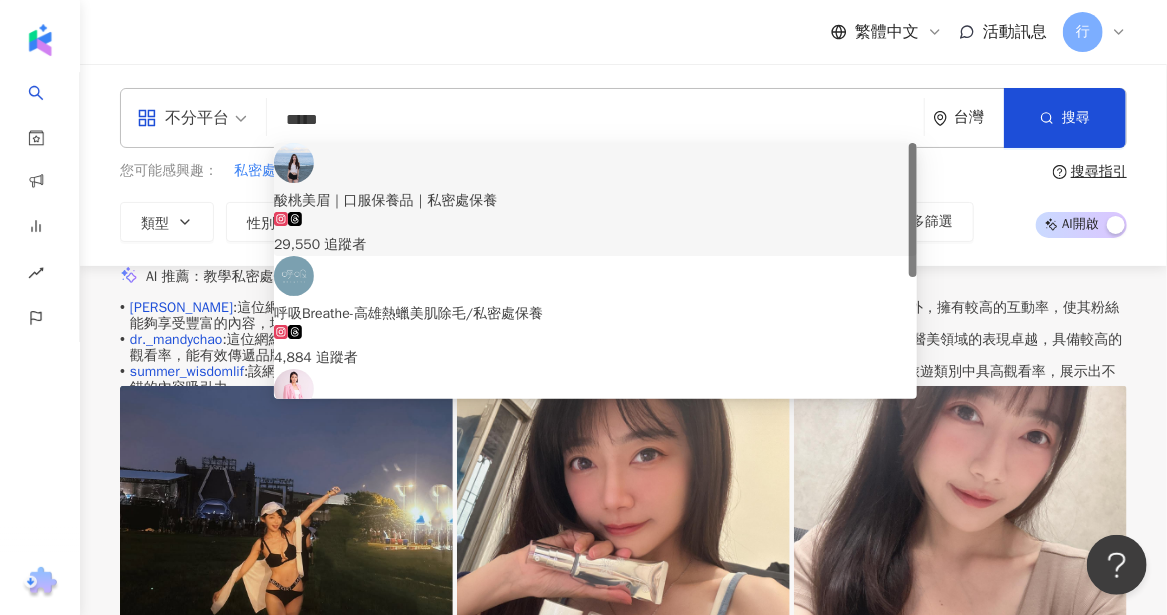 click on "29,550   追蹤者" at bounding box center [595, 245] 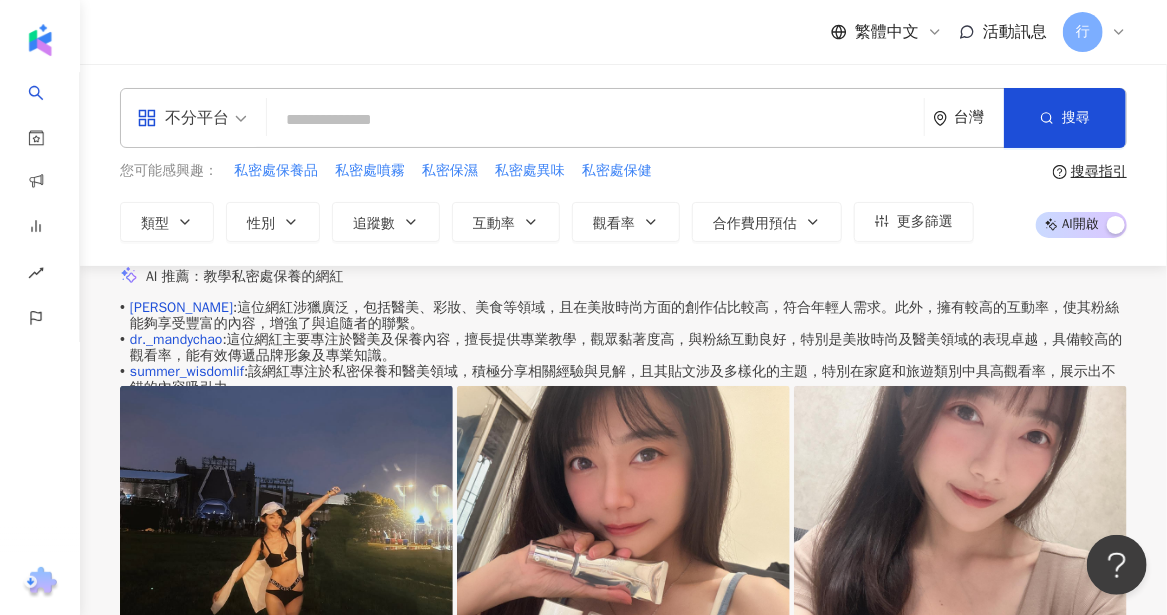 click 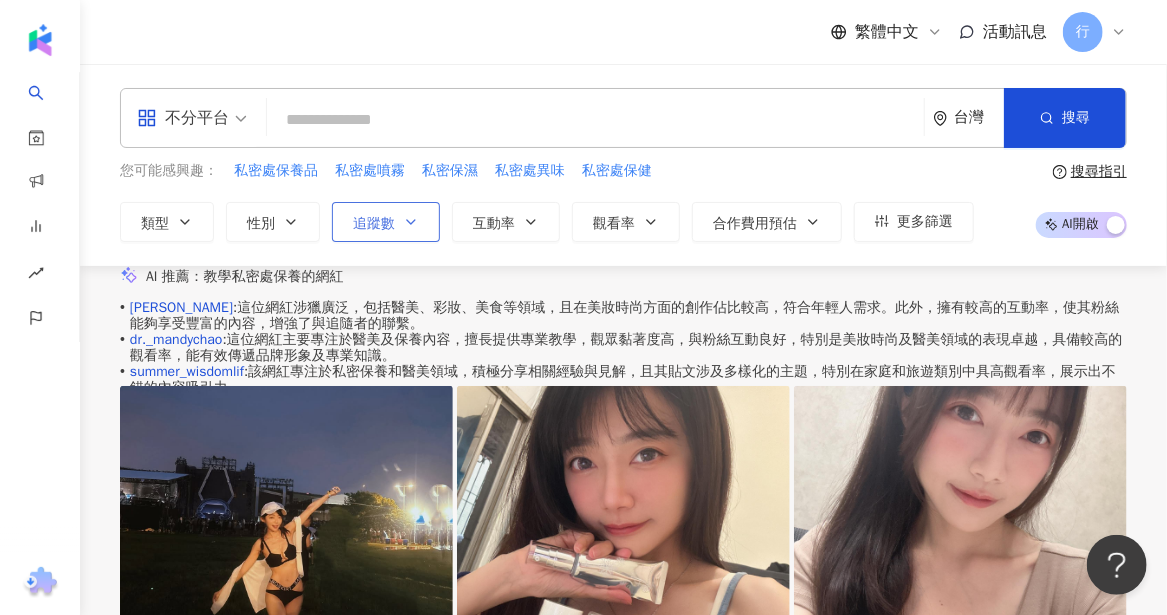 click on "追蹤數" at bounding box center (386, 222) 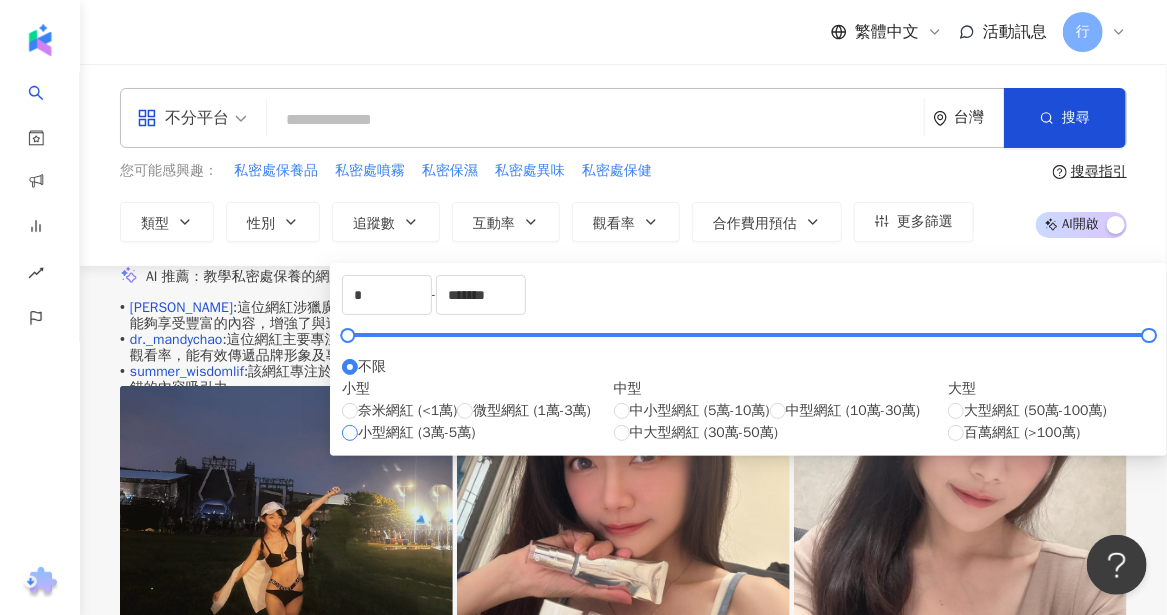 click on "小型網紅 (3萬-5萬)" at bounding box center [417, 433] 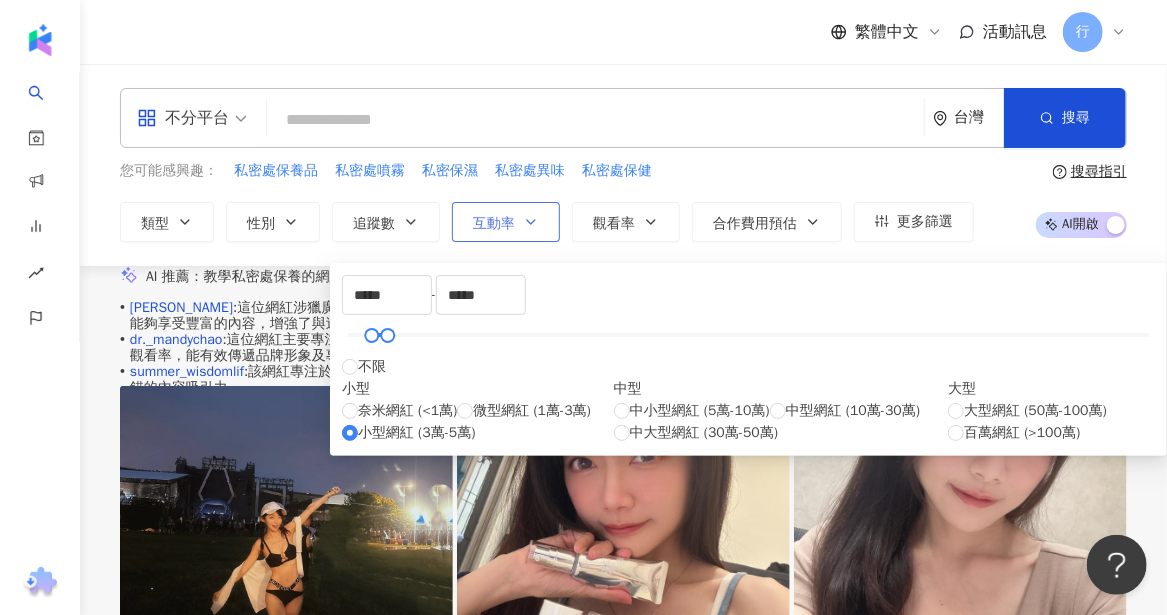 click on "互動率" at bounding box center (506, 222) 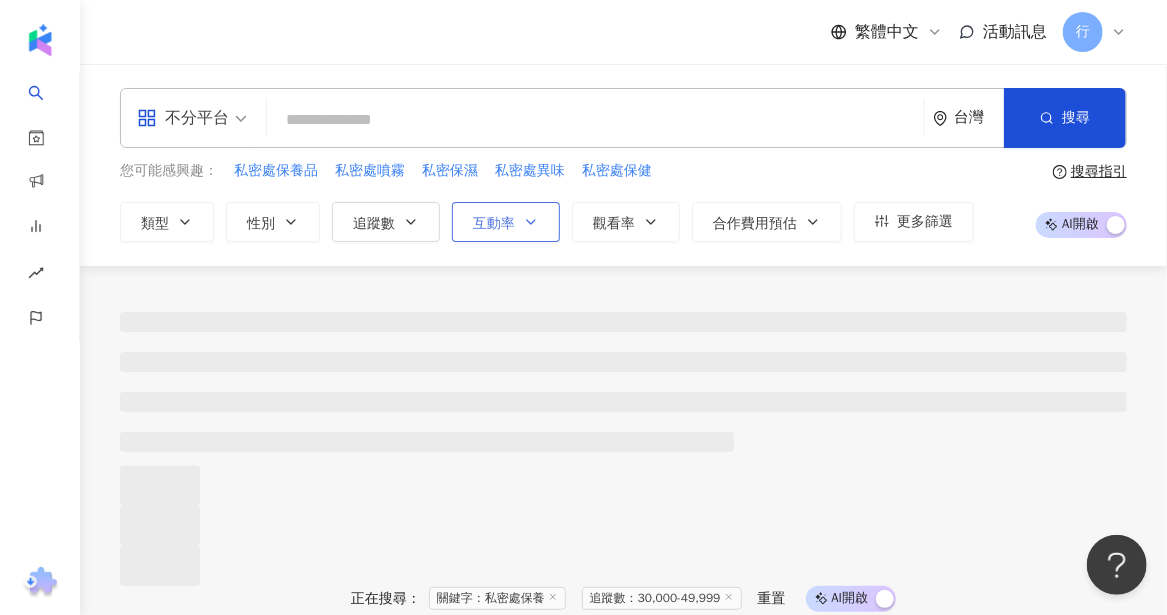 scroll, scrollTop: 0, scrollLeft: 0, axis: both 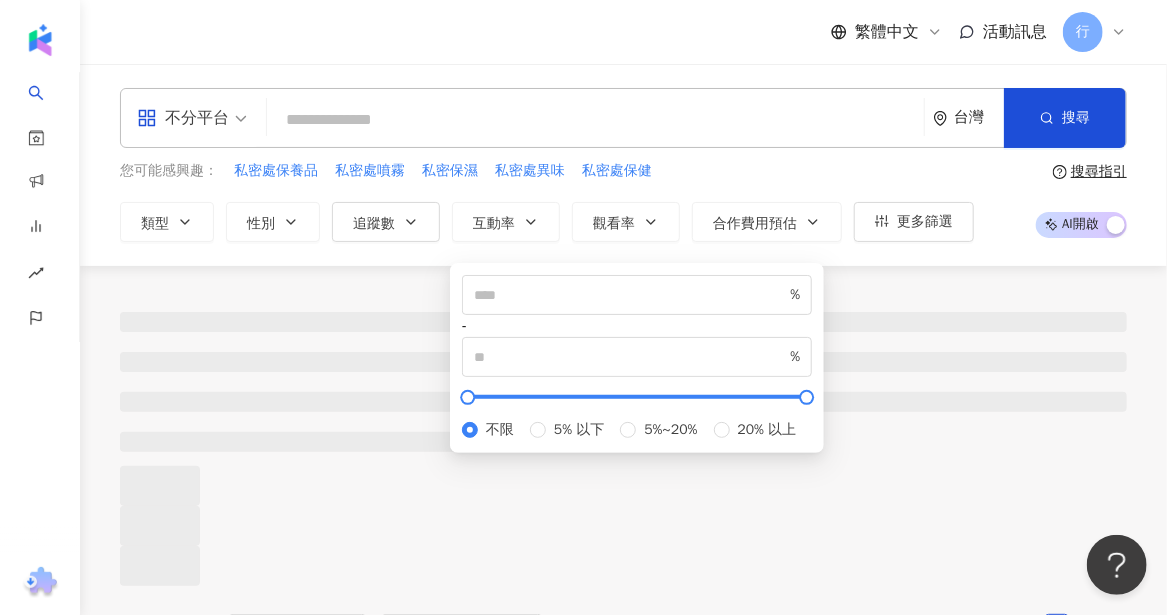 click at bounding box center [595, 120] 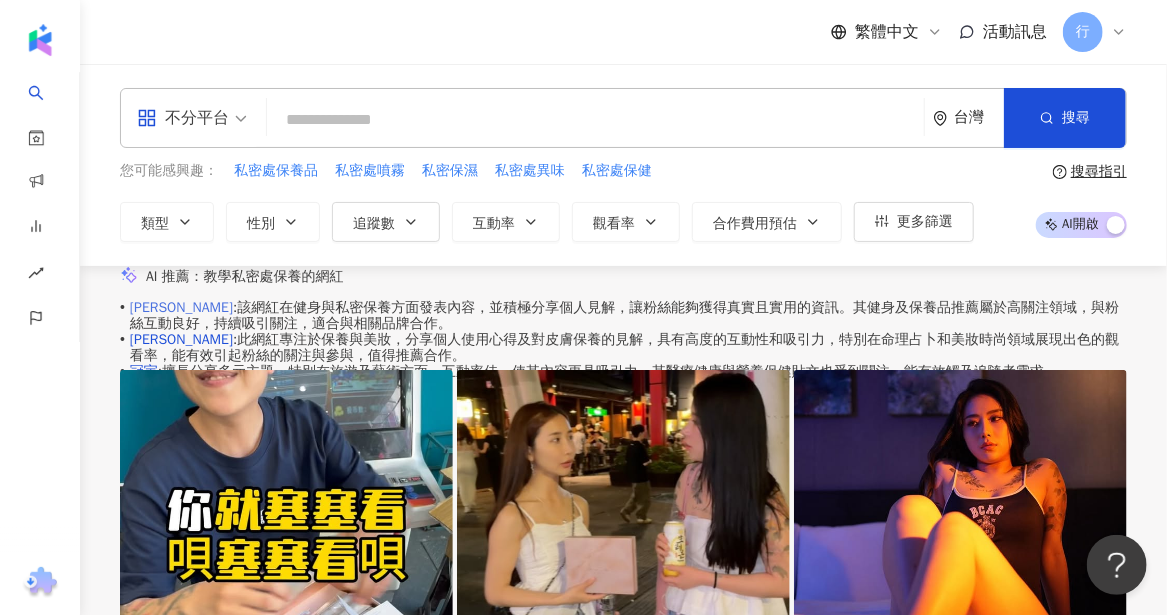 click on "張又蓁" at bounding box center [181, 307] 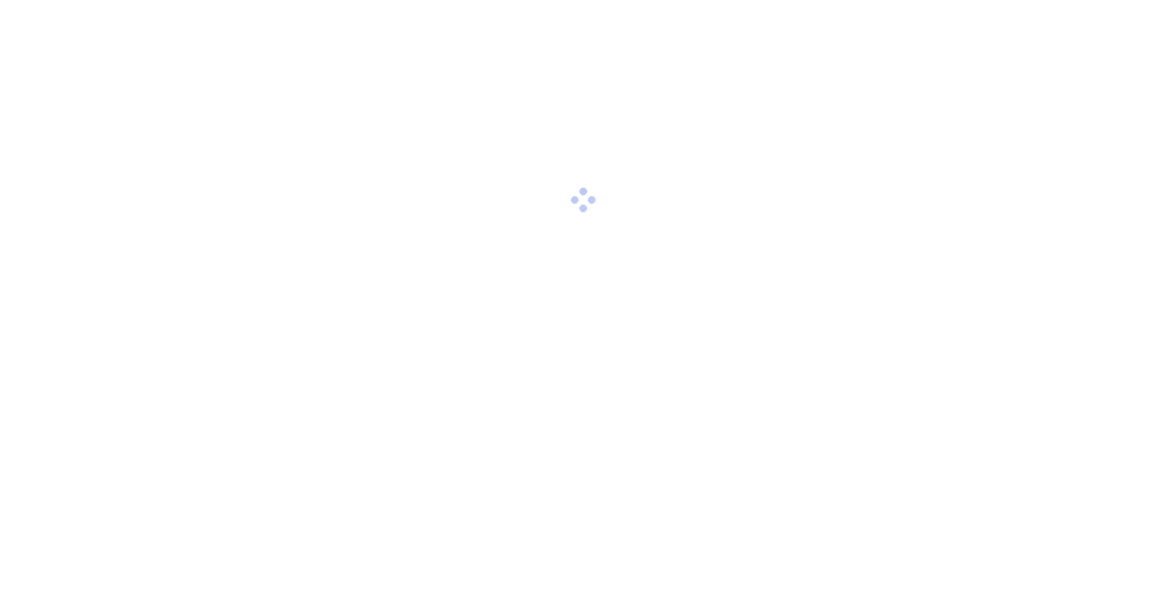 scroll, scrollTop: 0, scrollLeft: 0, axis: both 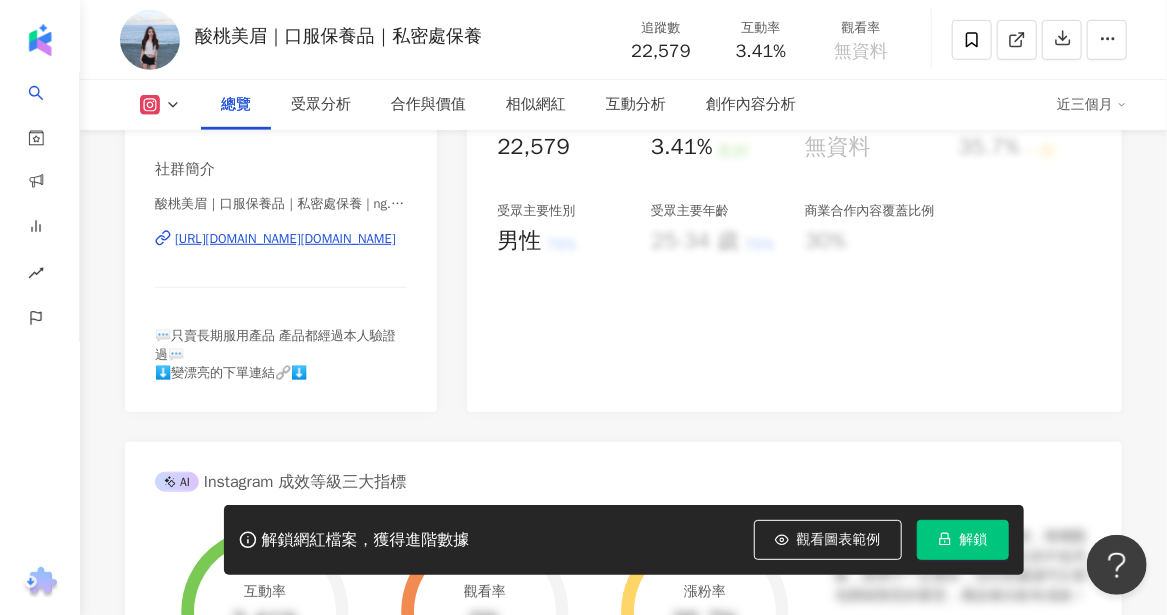 click on "[URL][DOMAIN_NAME][DOMAIN_NAME]" at bounding box center [285, 239] 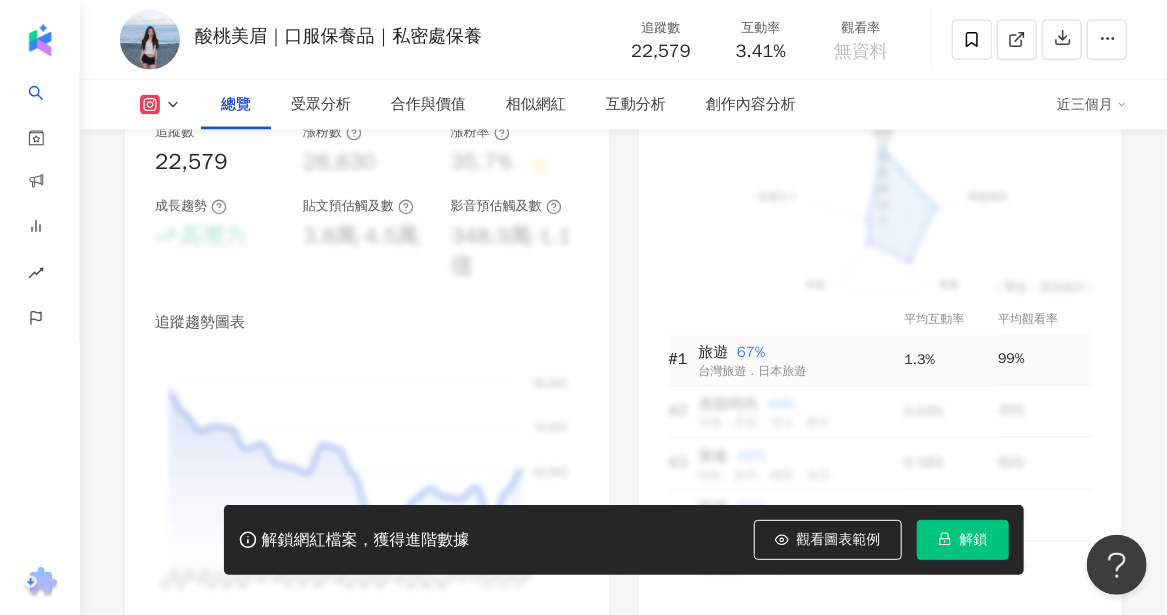 scroll, scrollTop: 1200, scrollLeft: 0, axis: vertical 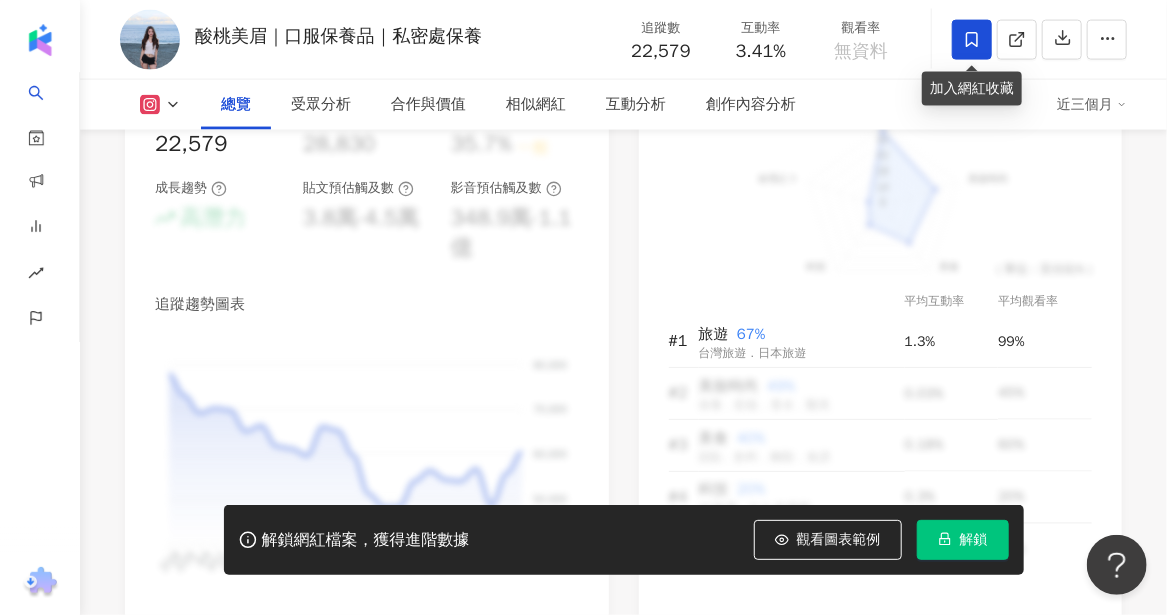 click 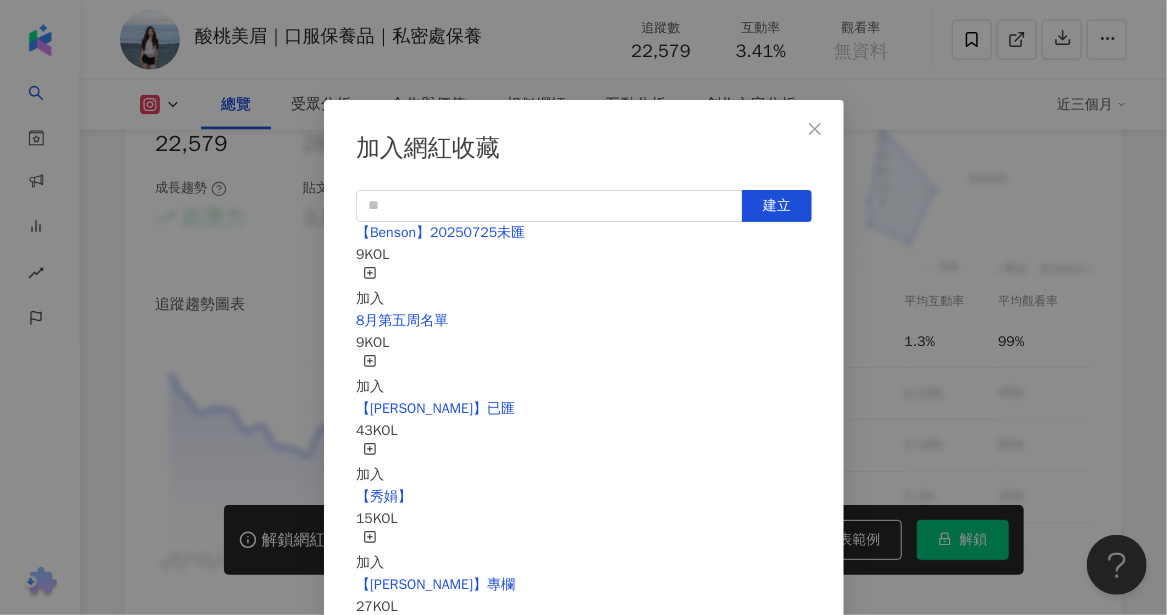 scroll, scrollTop: 6, scrollLeft: 0, axis: vertical 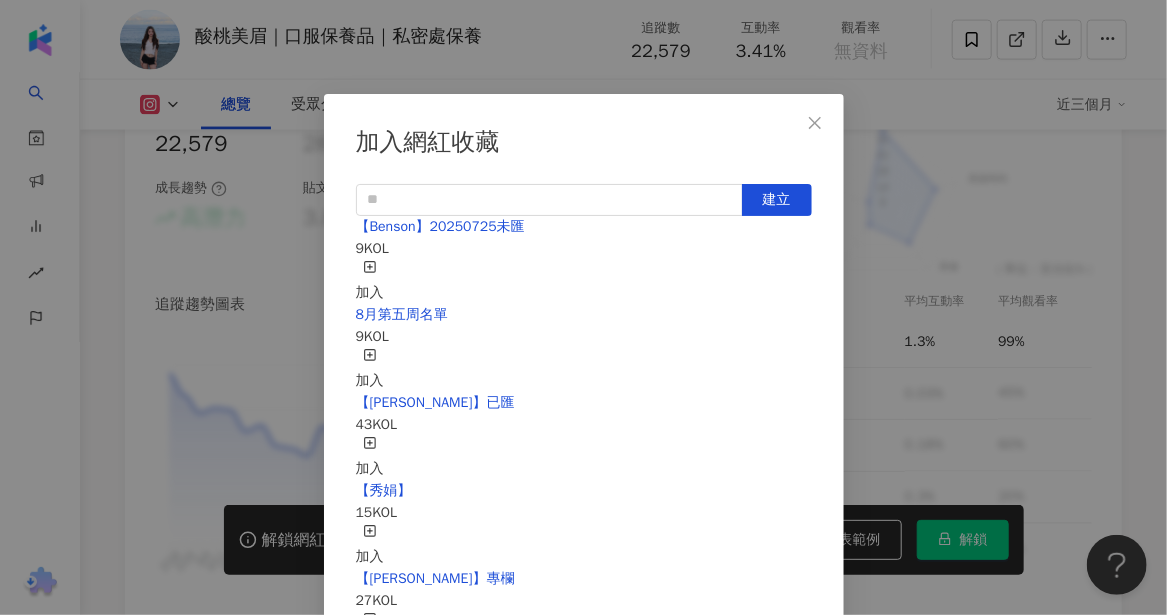 click 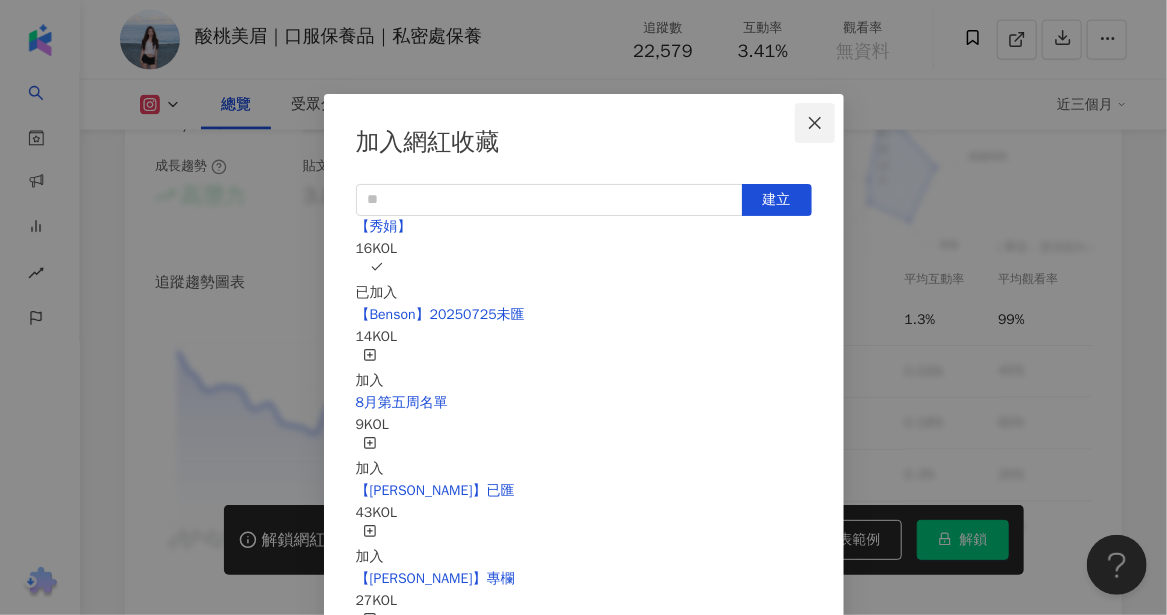 scroll, scrollTop: 1177, scrollLeft: 0, axis: vertical 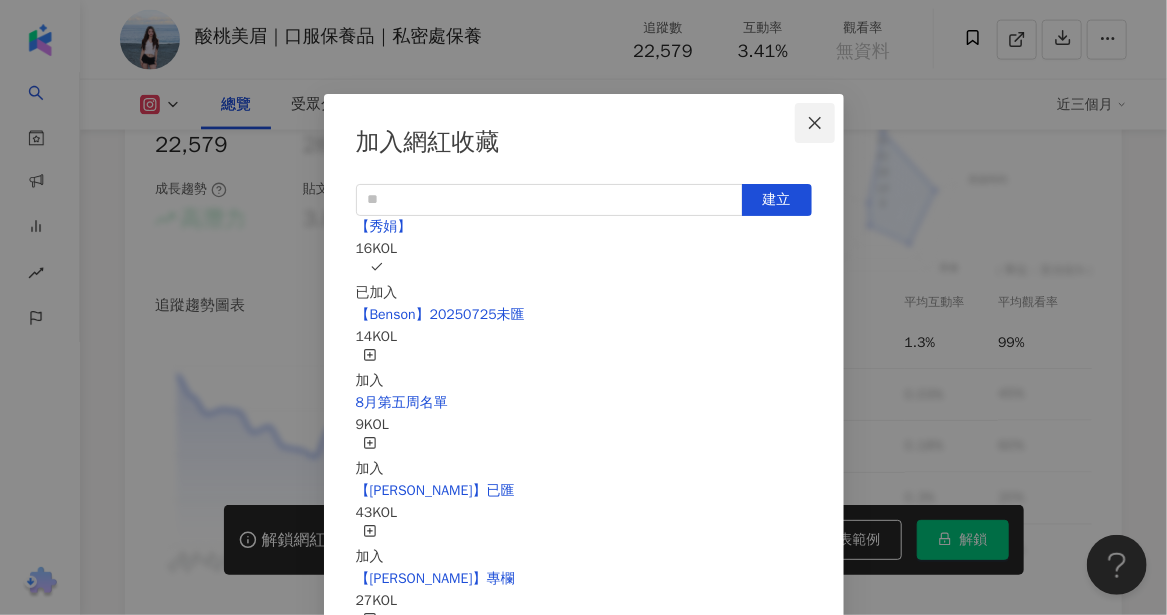 click 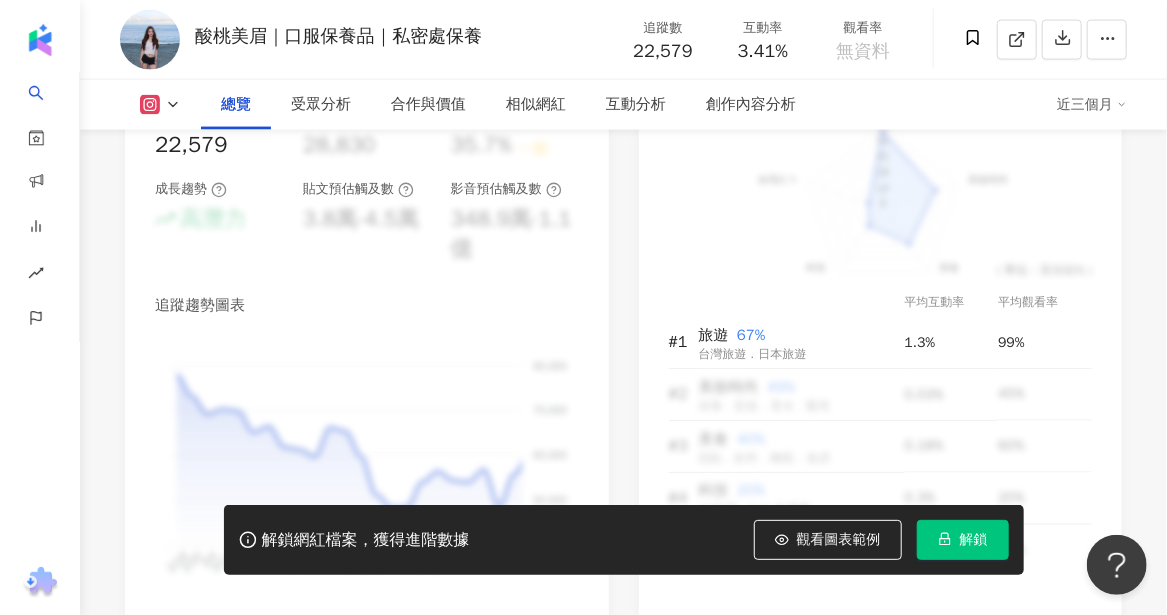 scroll, scrollTop: 0, scrollLeft: 0, axis: both 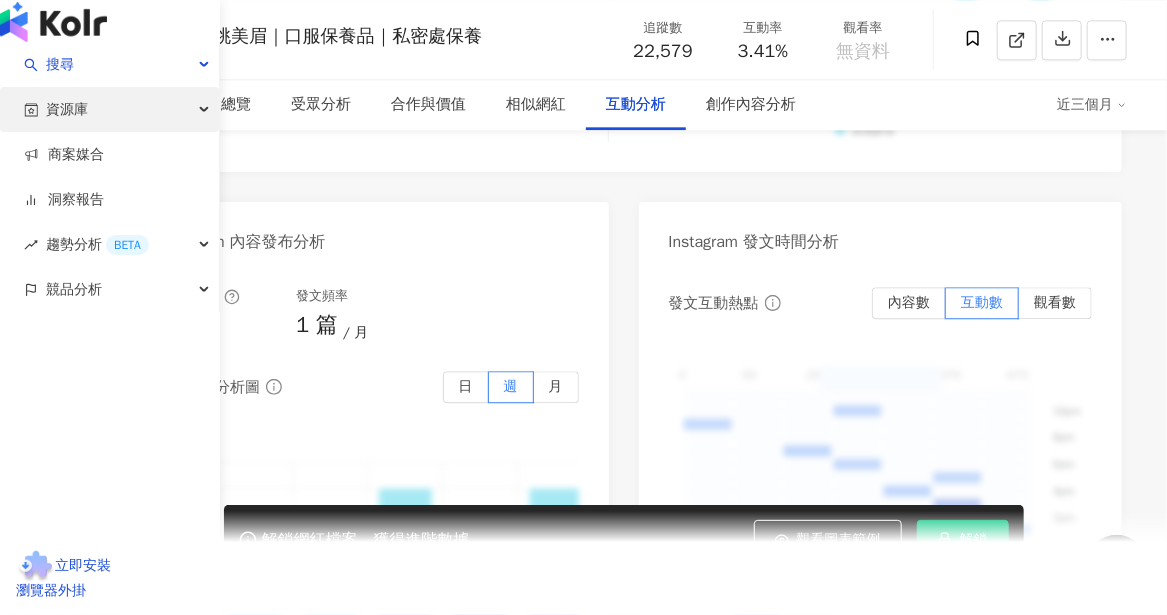 click on "資源庫" at bounding box center (109, 109) 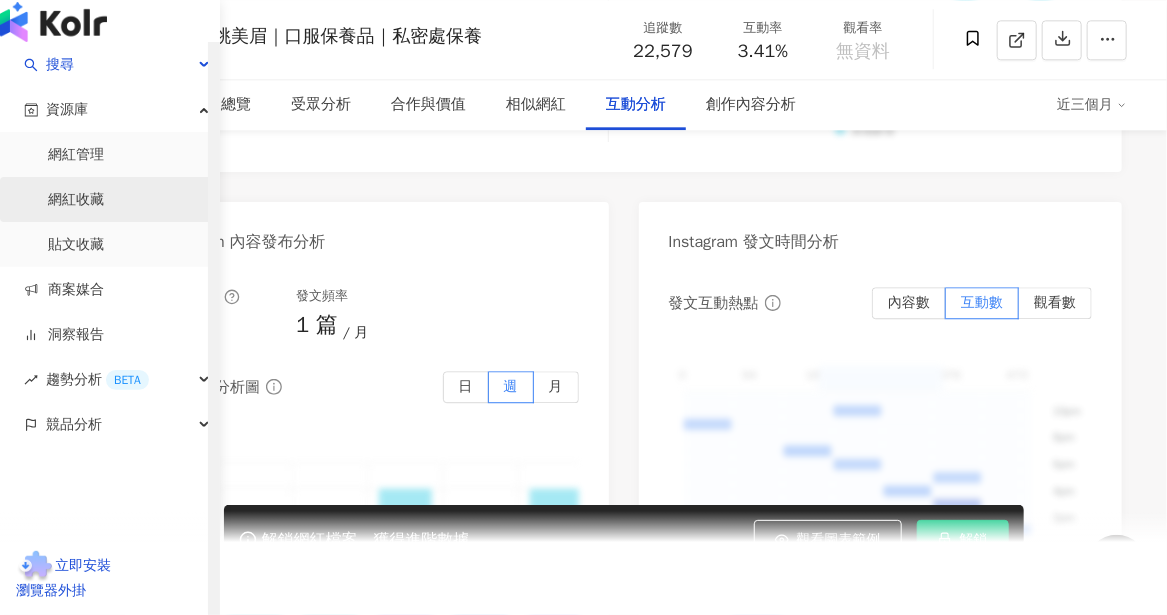 click on "網紅收藏" at bounding box center (76, 200) 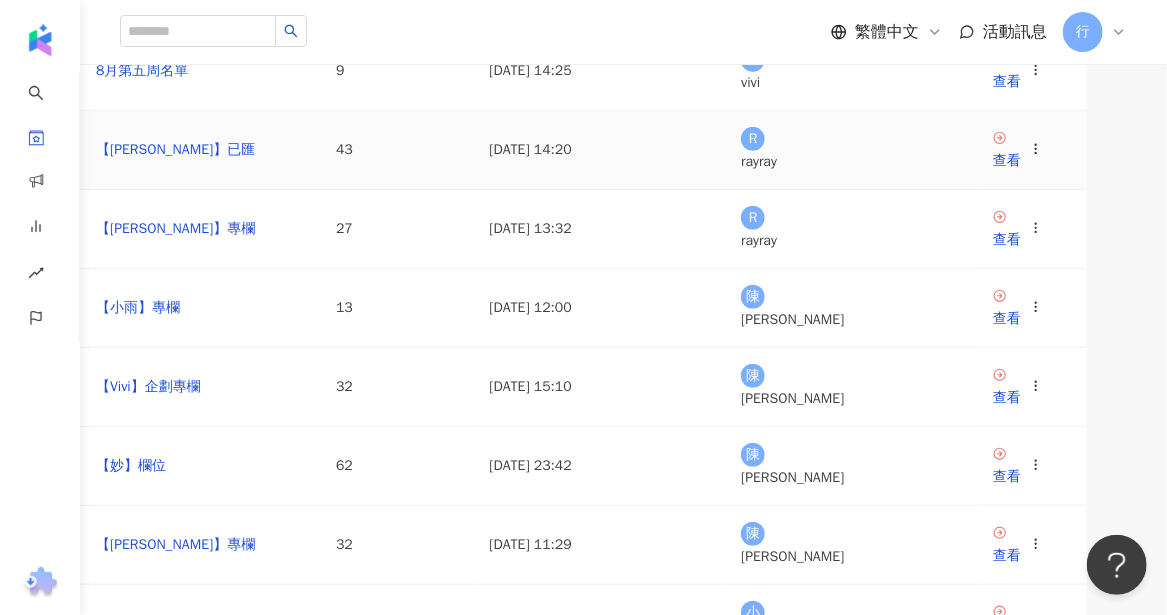 scroll, scrollTop: 300, scrollLeft: 0, axis: vertical 